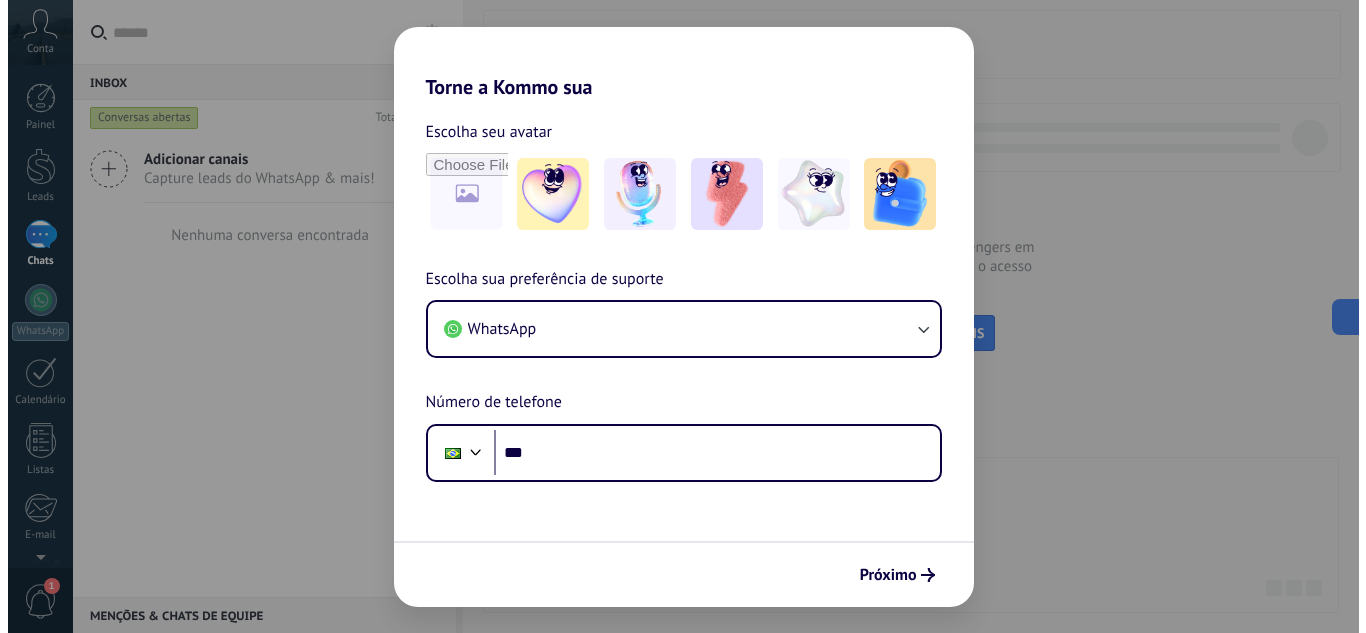 scroll, scrollTop: 0, scrollLeft: 0, axis: both 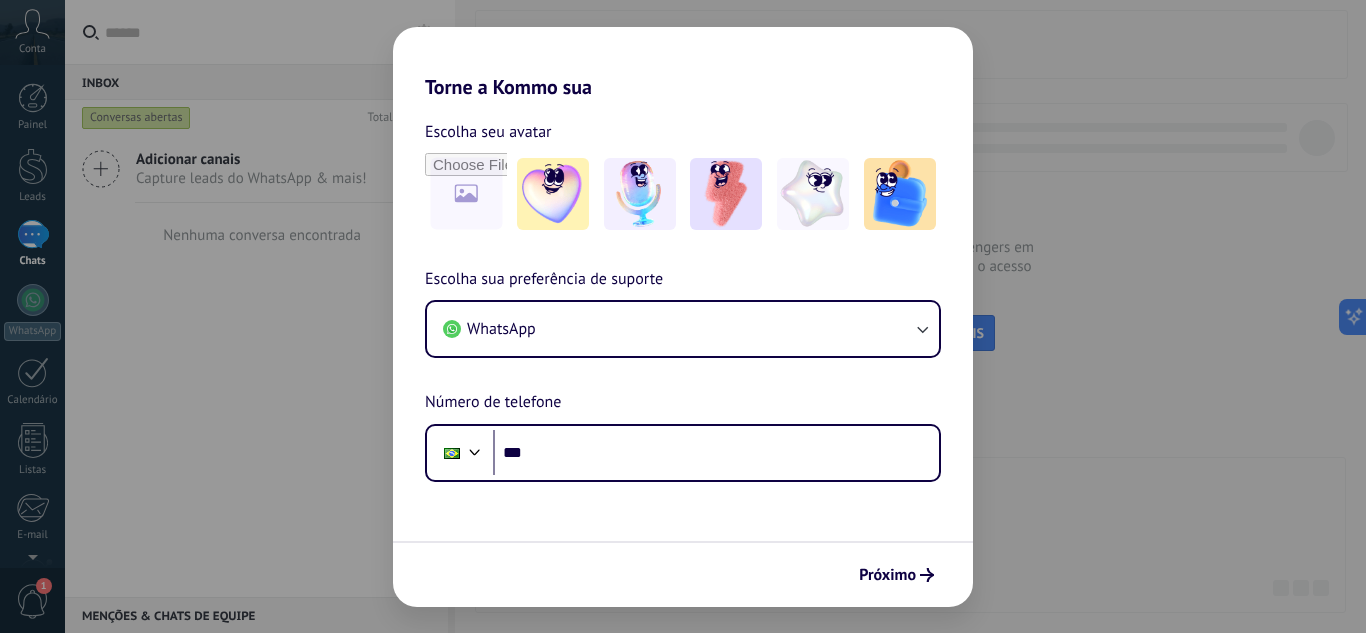 click on "Torne a Kommo sua Escolha seu avatar Escolha sua preferência de suporte WhatsApp Número de telefone Phone *** Próximo" at bounding box center [683, 316] 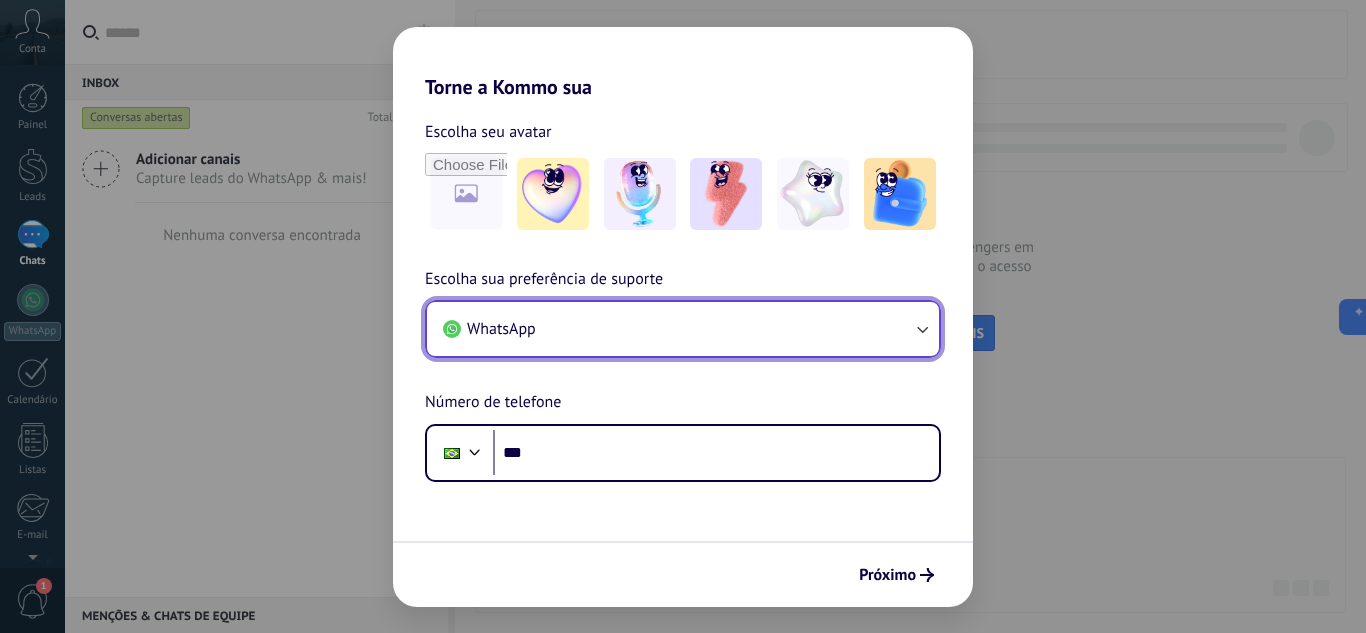 click 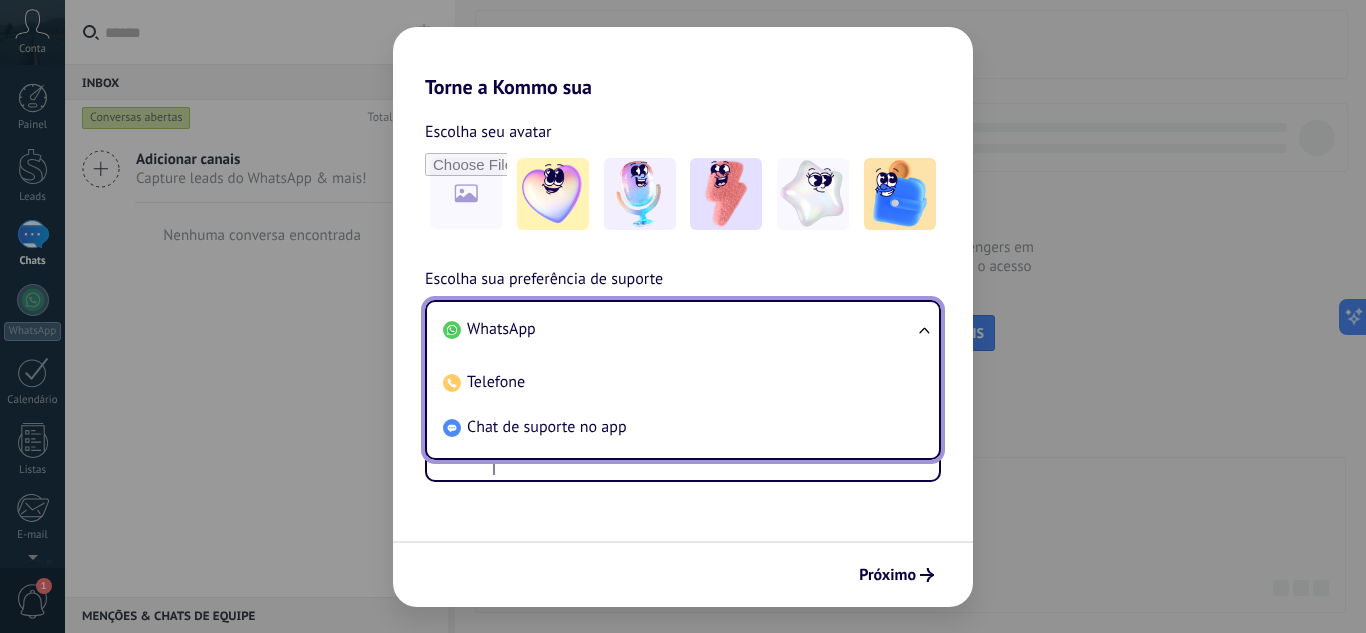 click on "WhatsApp Telefone Chat de suporte no app" at bounding box center [683, 380] 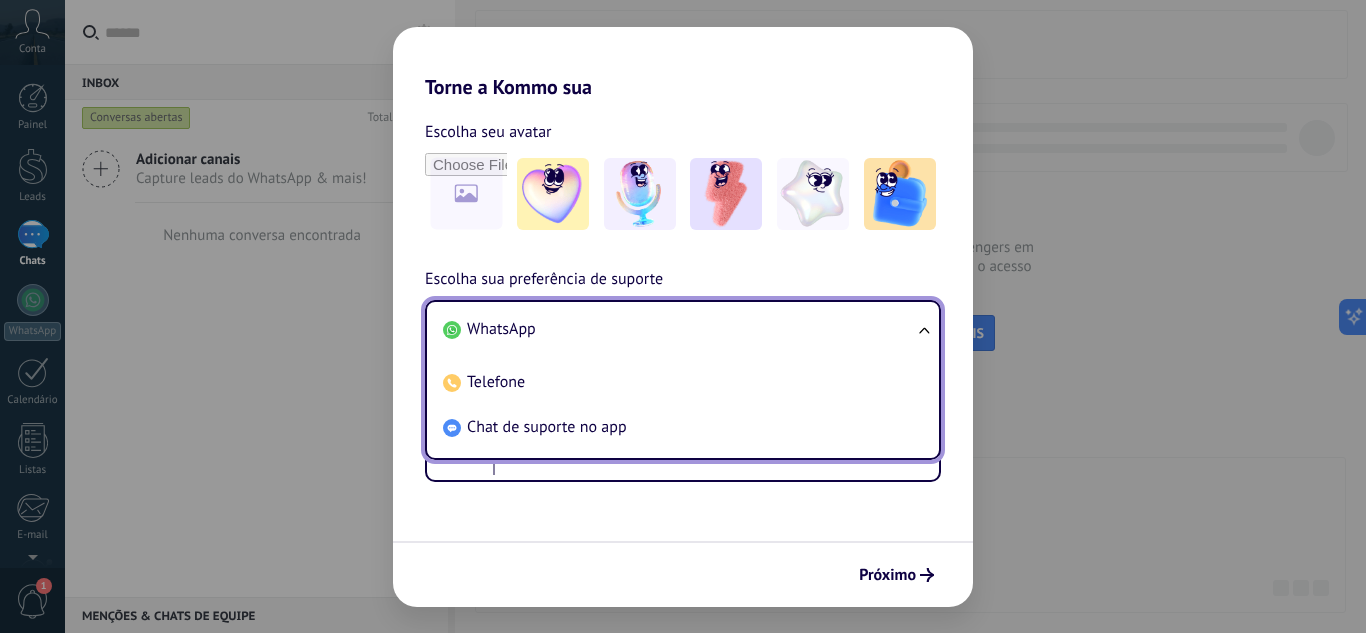 click on "Torne a Kommo sua Escolha seu avatar Escolha sua preferência de suporte WhatsApp WhatsApp Telefone Chat de suporte no app Número de telefone Phone *** Próximo" at bounding box center (683, 316) 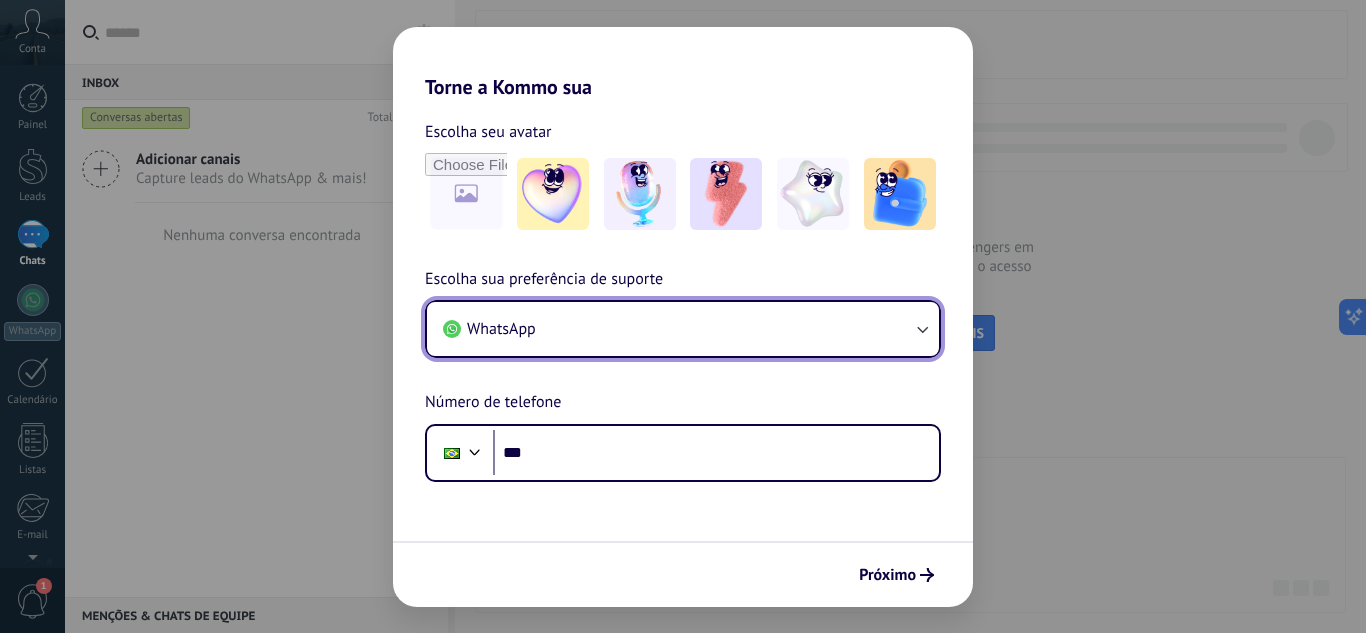 type 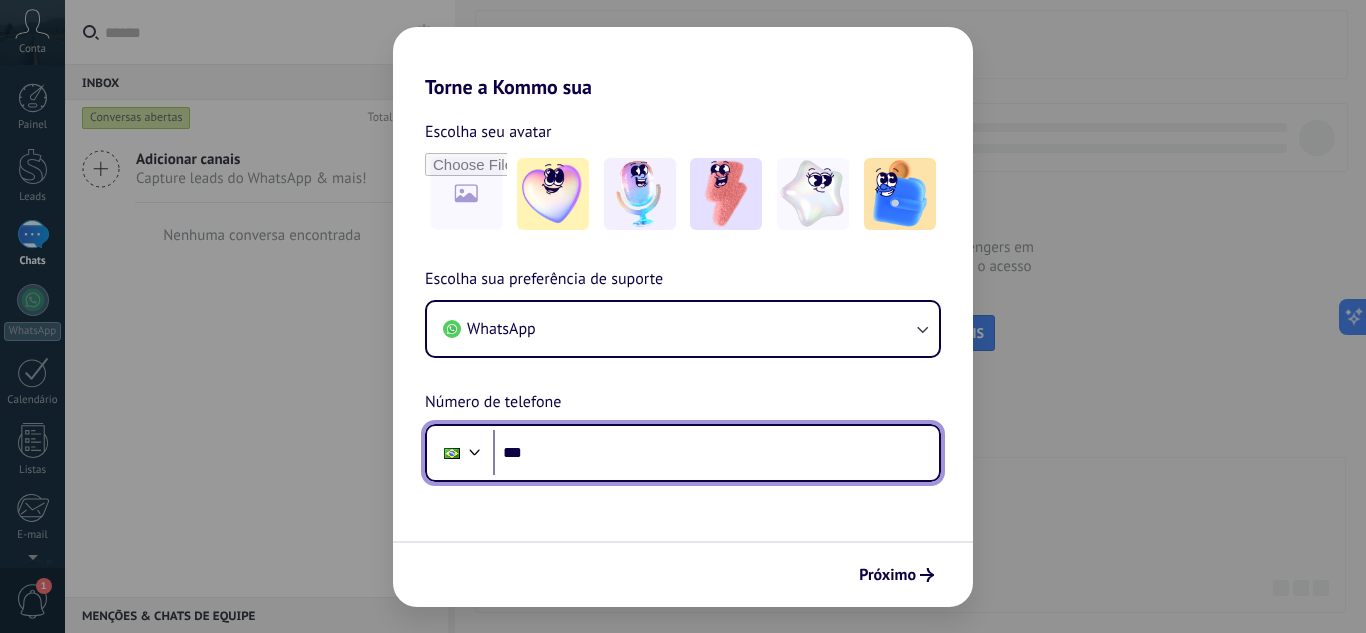 paste on "**********" 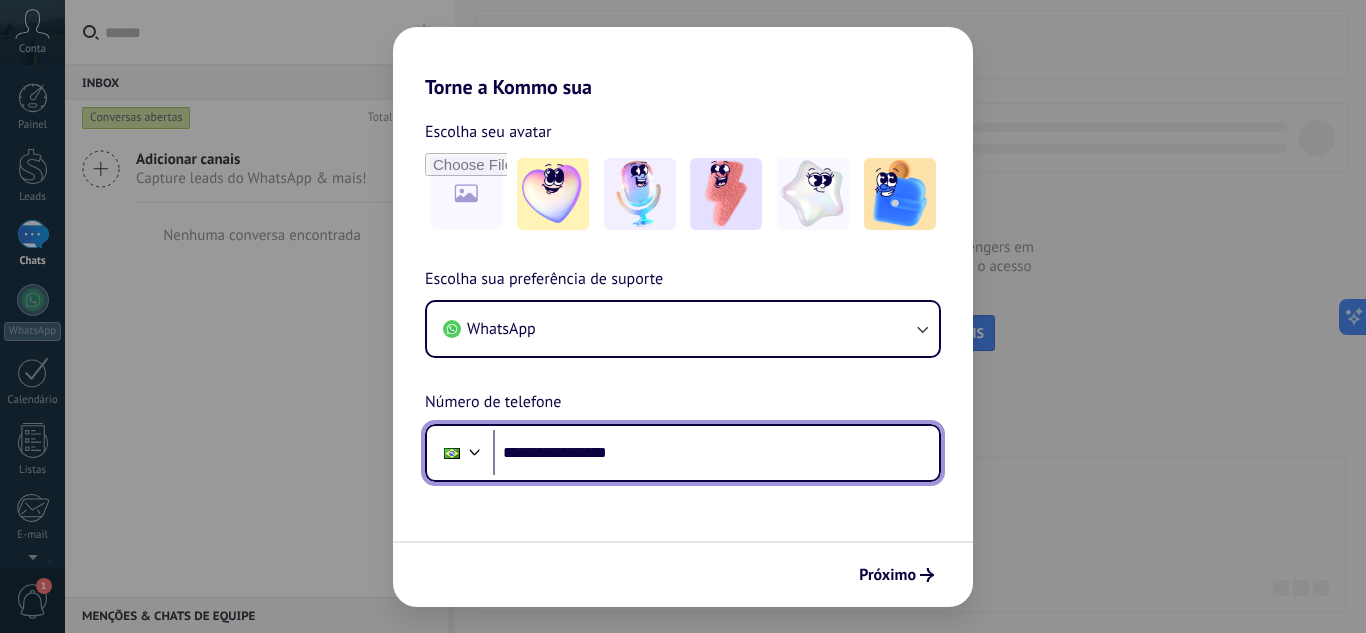 click on "**********" at bounding box center (716, 453) 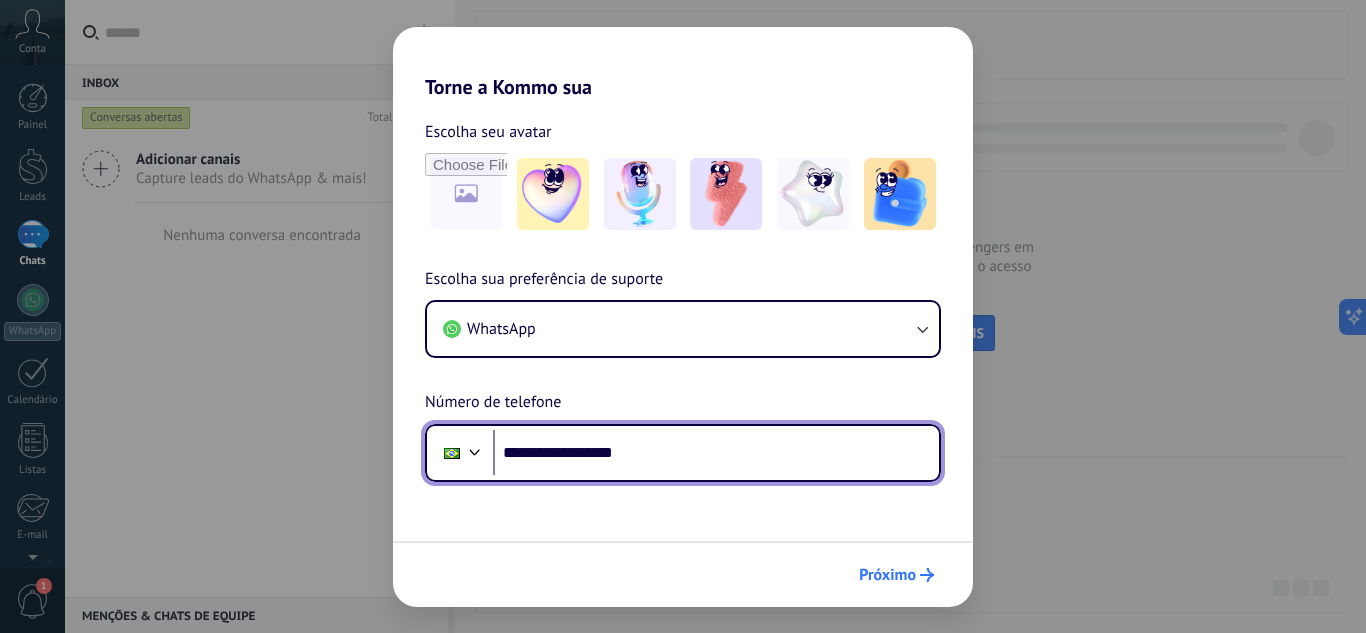 type on "**********" 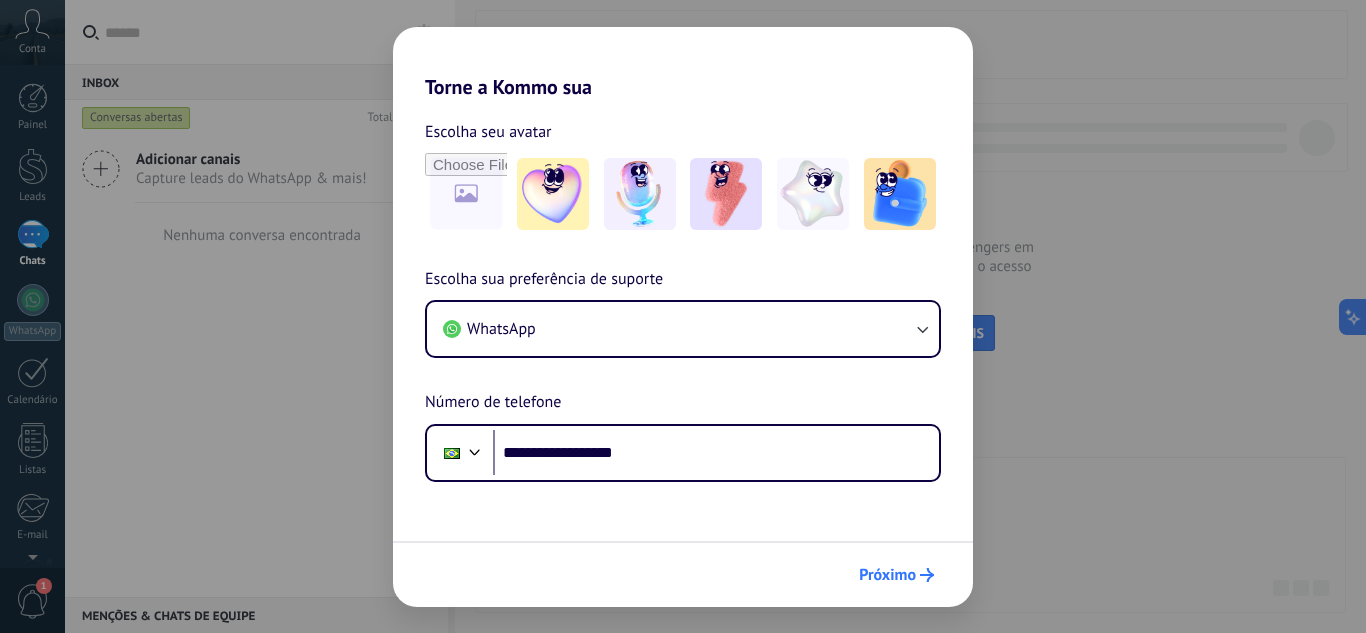 click on "Próximo" at bounding box center [887, 575] 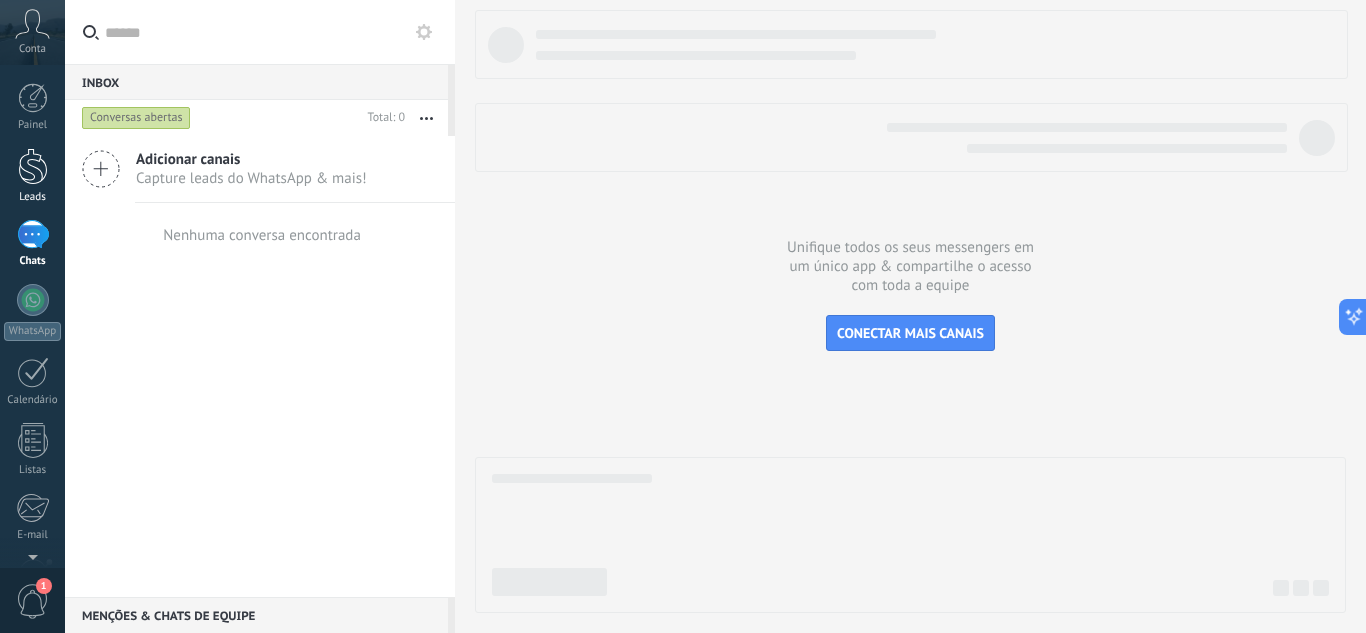 click at bounding box center [33, 166] 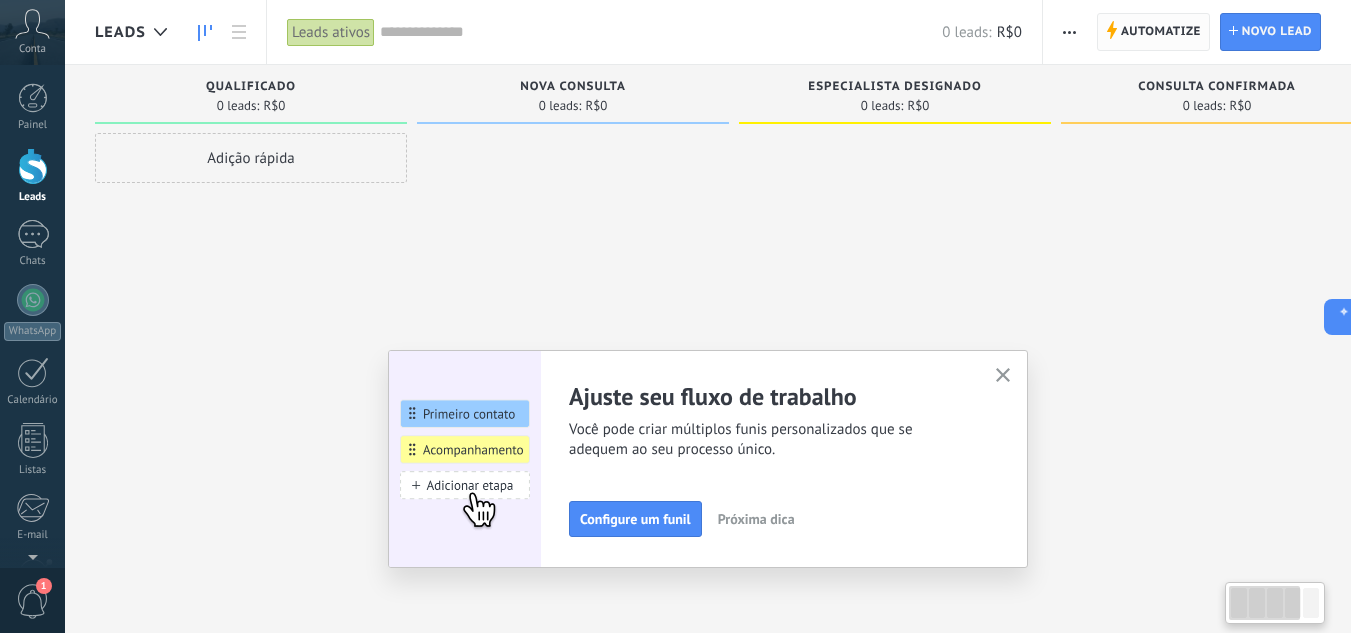 click on "Automatize" at bounding box center (1161, 32) 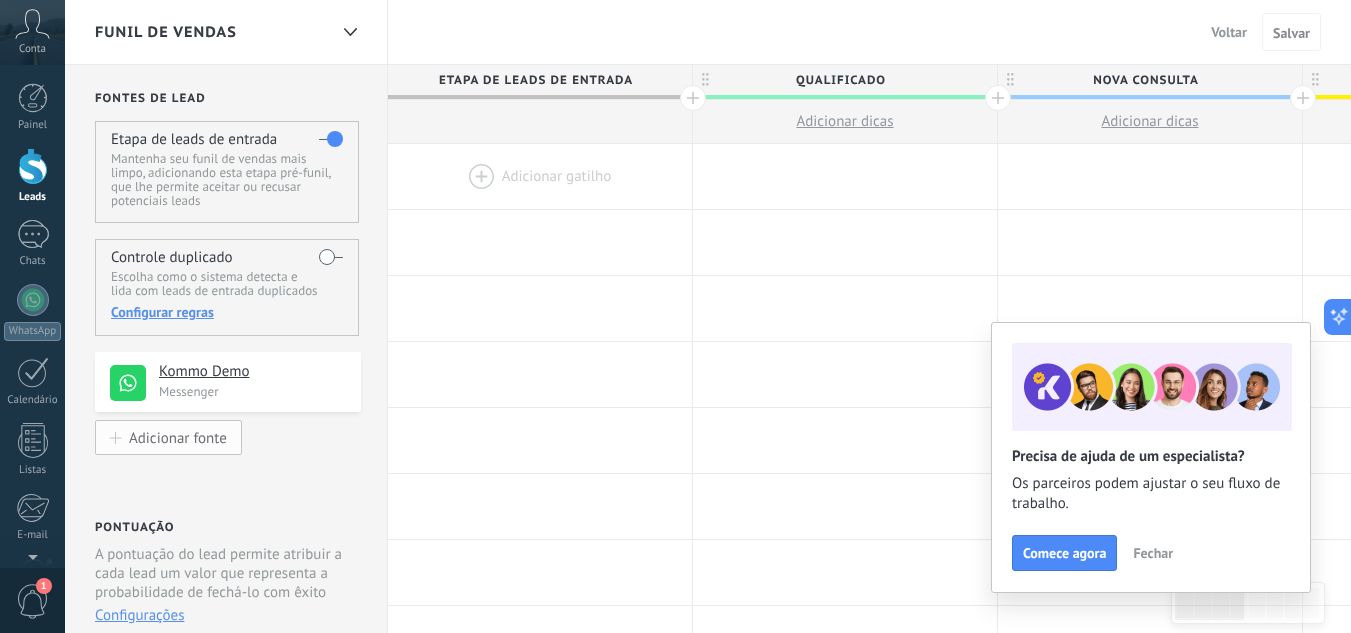 click on "Adicionar fonte" at bounding box center (178, 437) 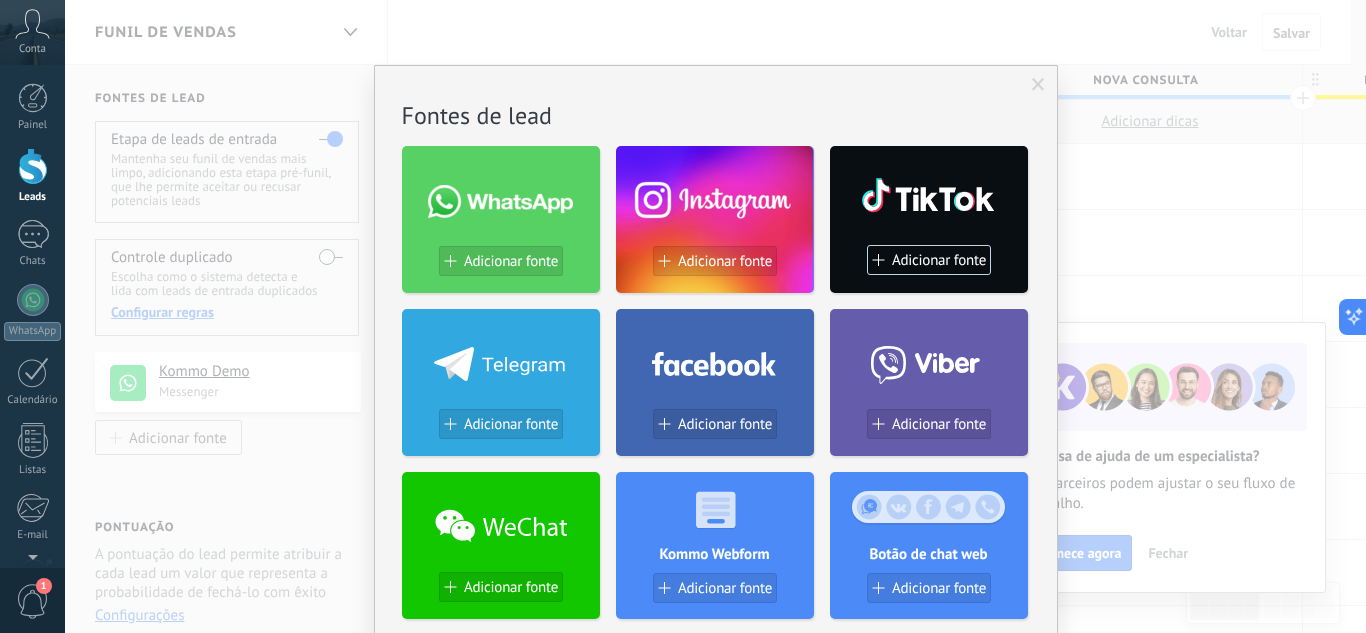 click at bounding box center [501, 197] 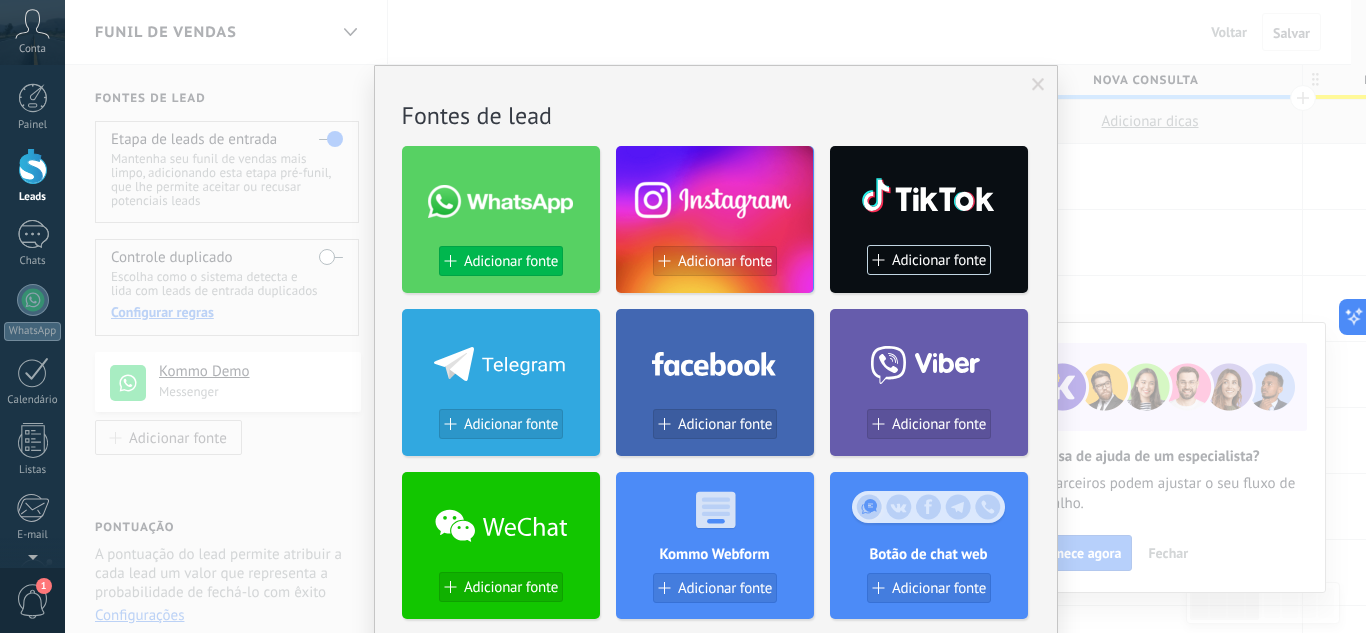 click on "Adicionar fonte" at bounding box center (511, 261) 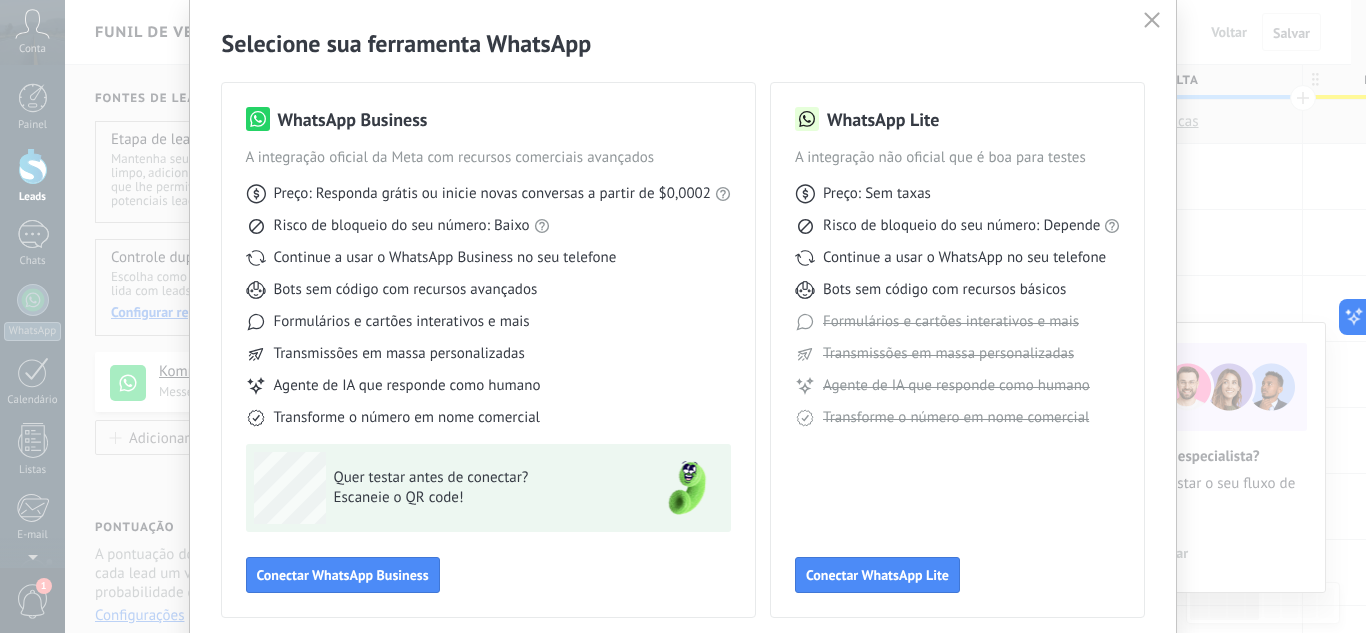 scroll, scrollTop: 152, scrollLeft: 0, axis: vertical 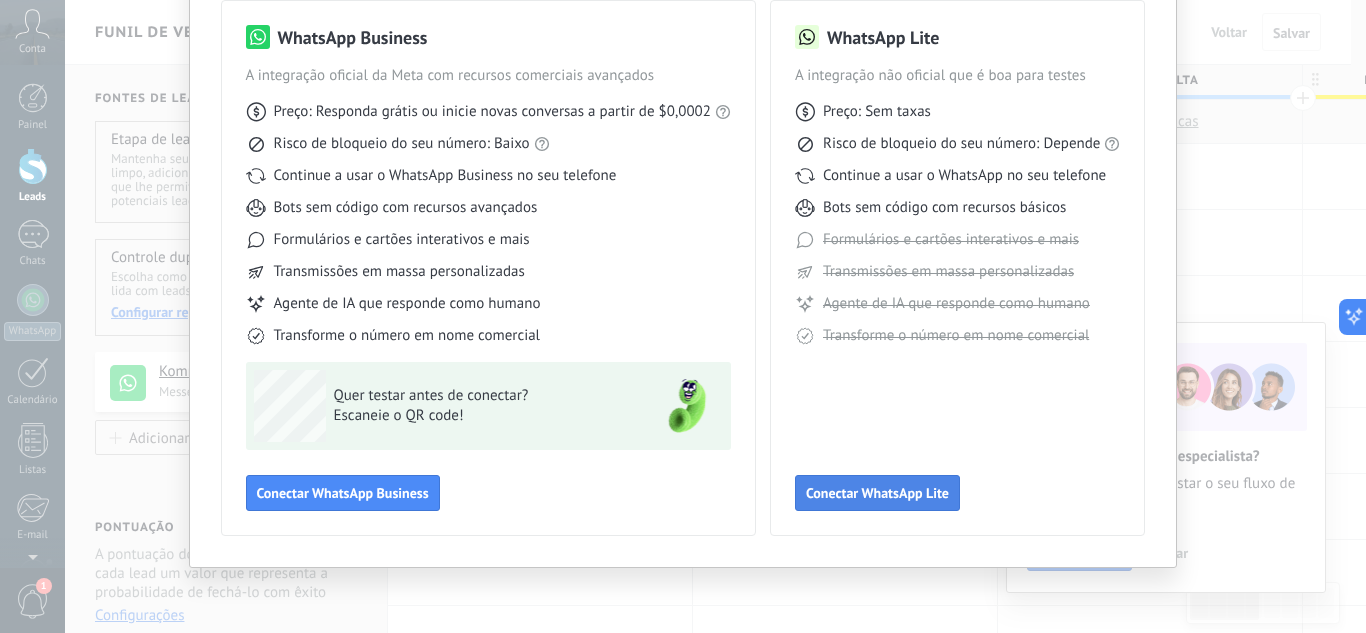 click on "Conectar WhatsApp Lite" at bounding box center (877, 493) 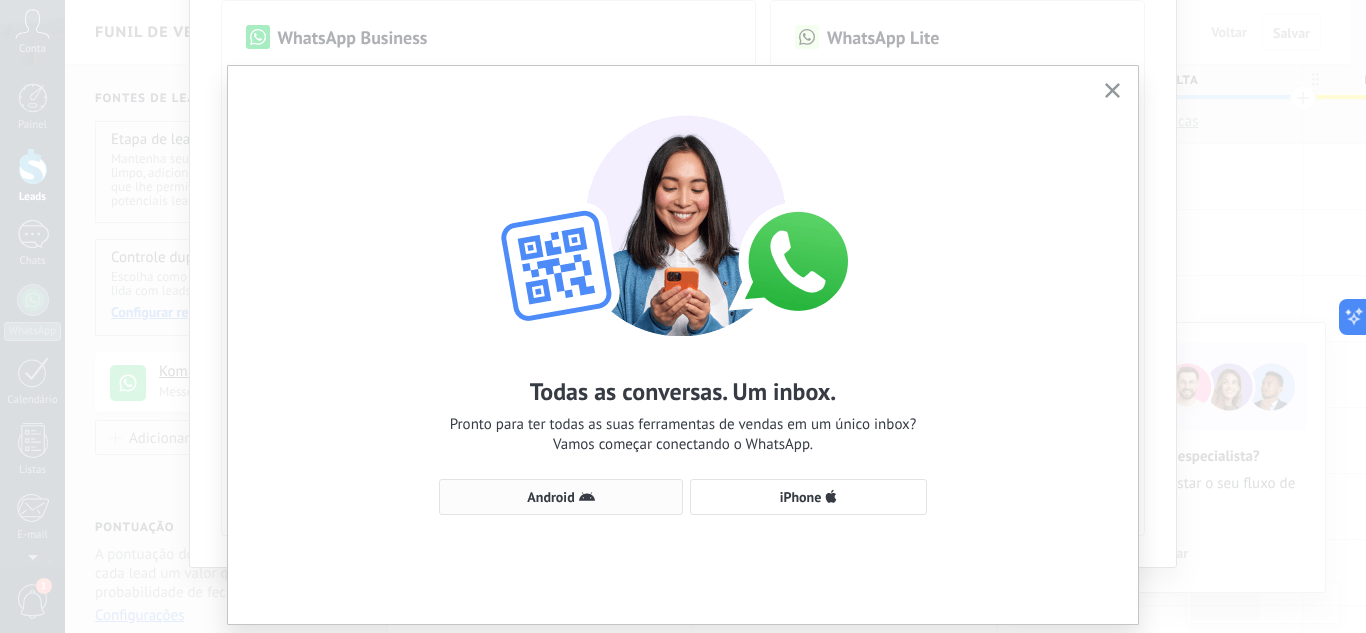 click on "Android" at bounding box center (550, 497) 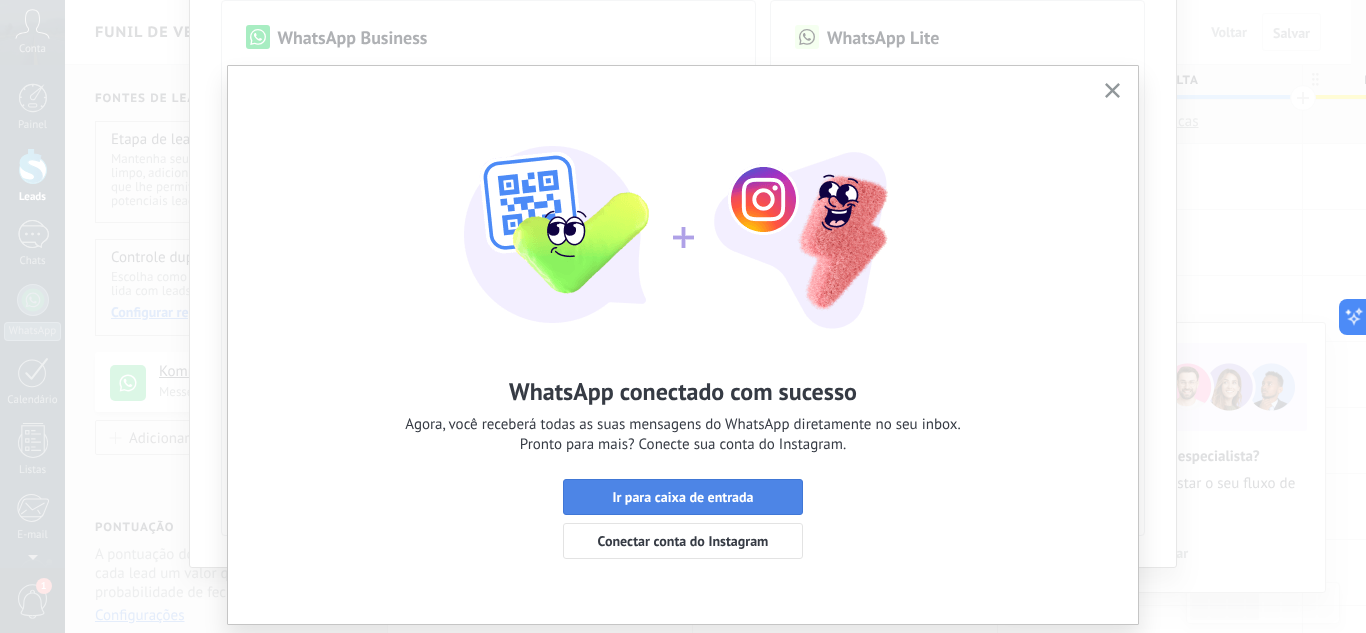 click on "Ir para caixa de entrada" at bounding box center [682, 497] 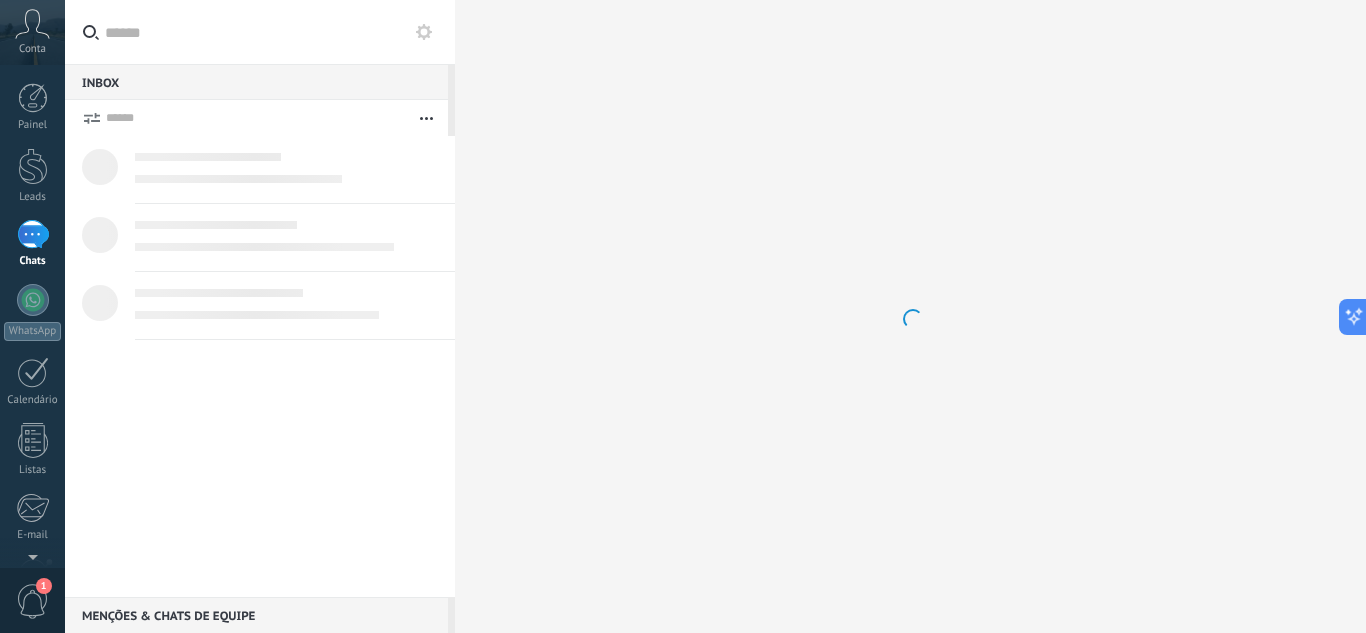scroll, scrollTop: 0, scrollLeft: 0, axis: both 